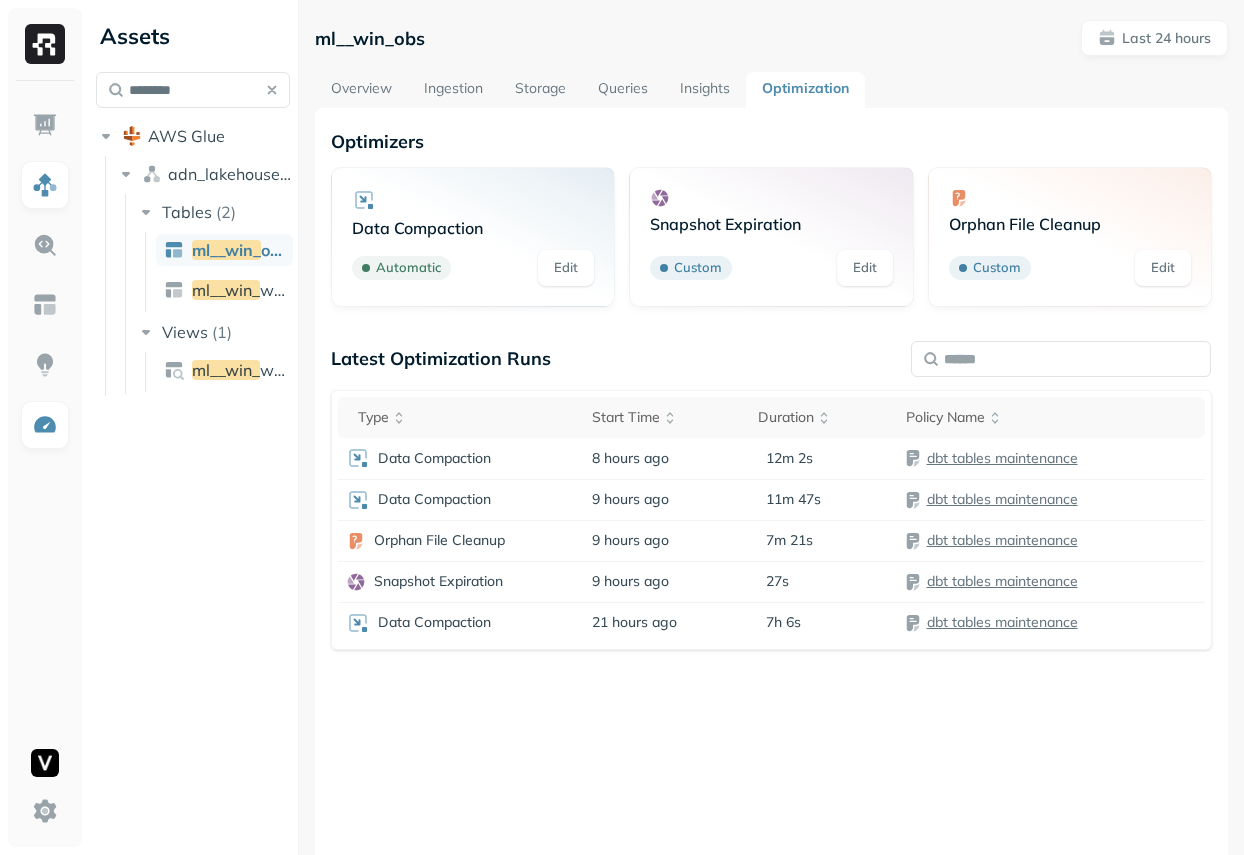 scroll, scrollTop: 0, scrollLeft: 0, axis: both 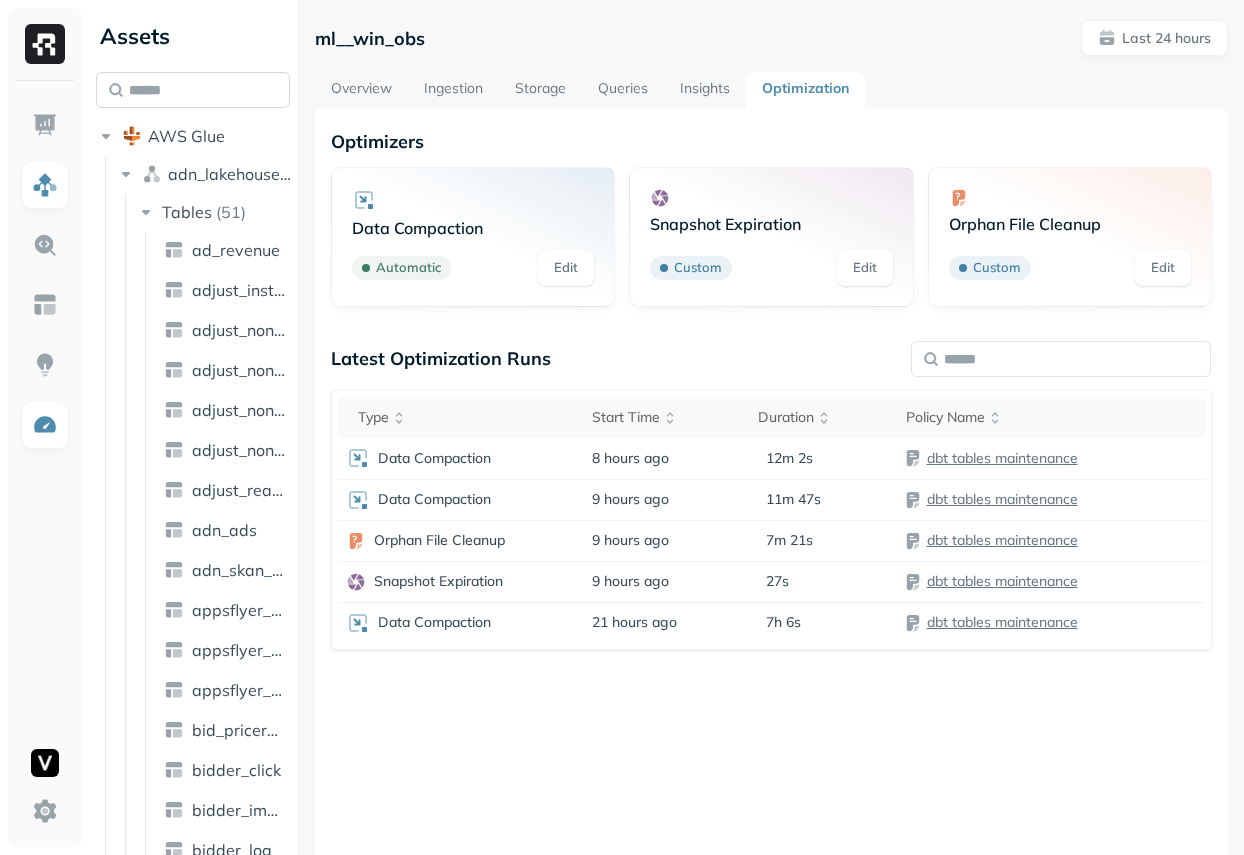 click at bounding box center (193, 90) 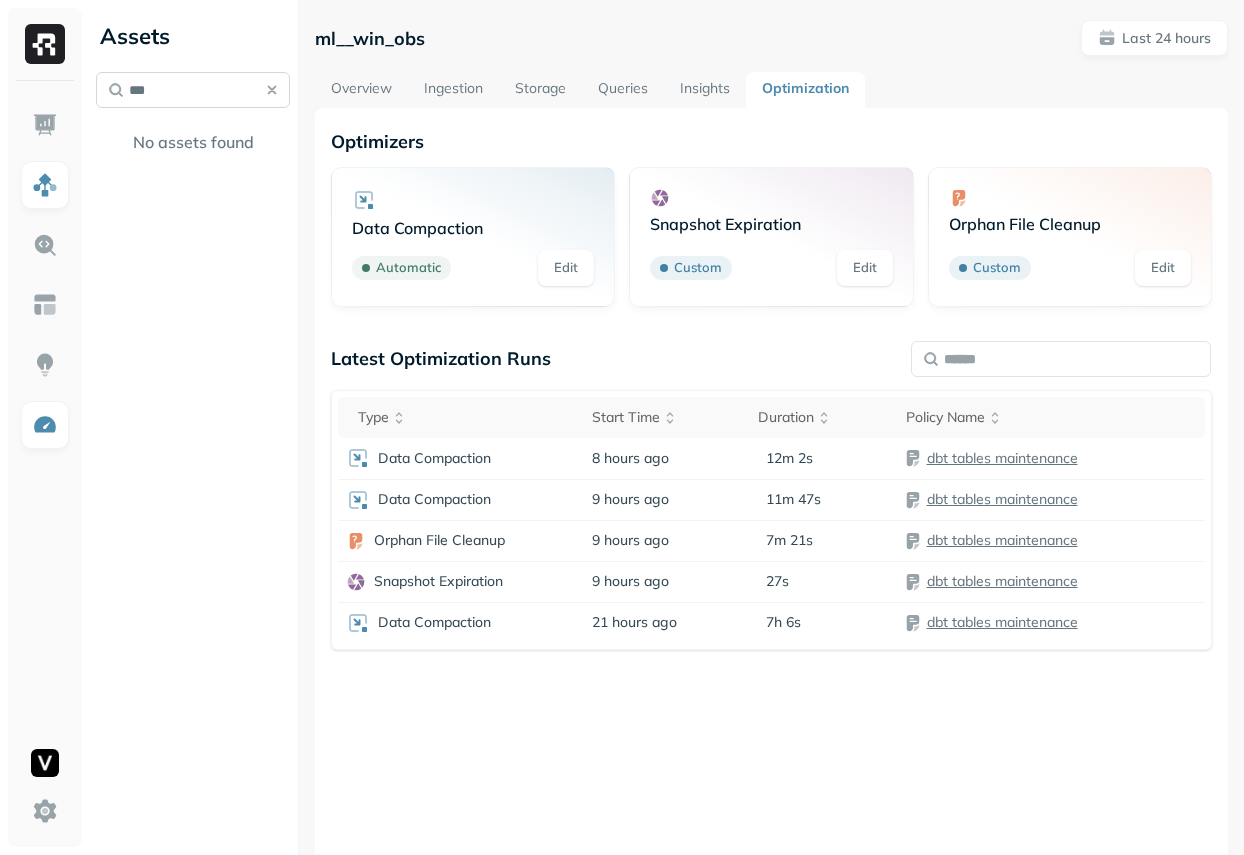 scroll, scrollTop: 0, scrollLeft: 0, axis: both 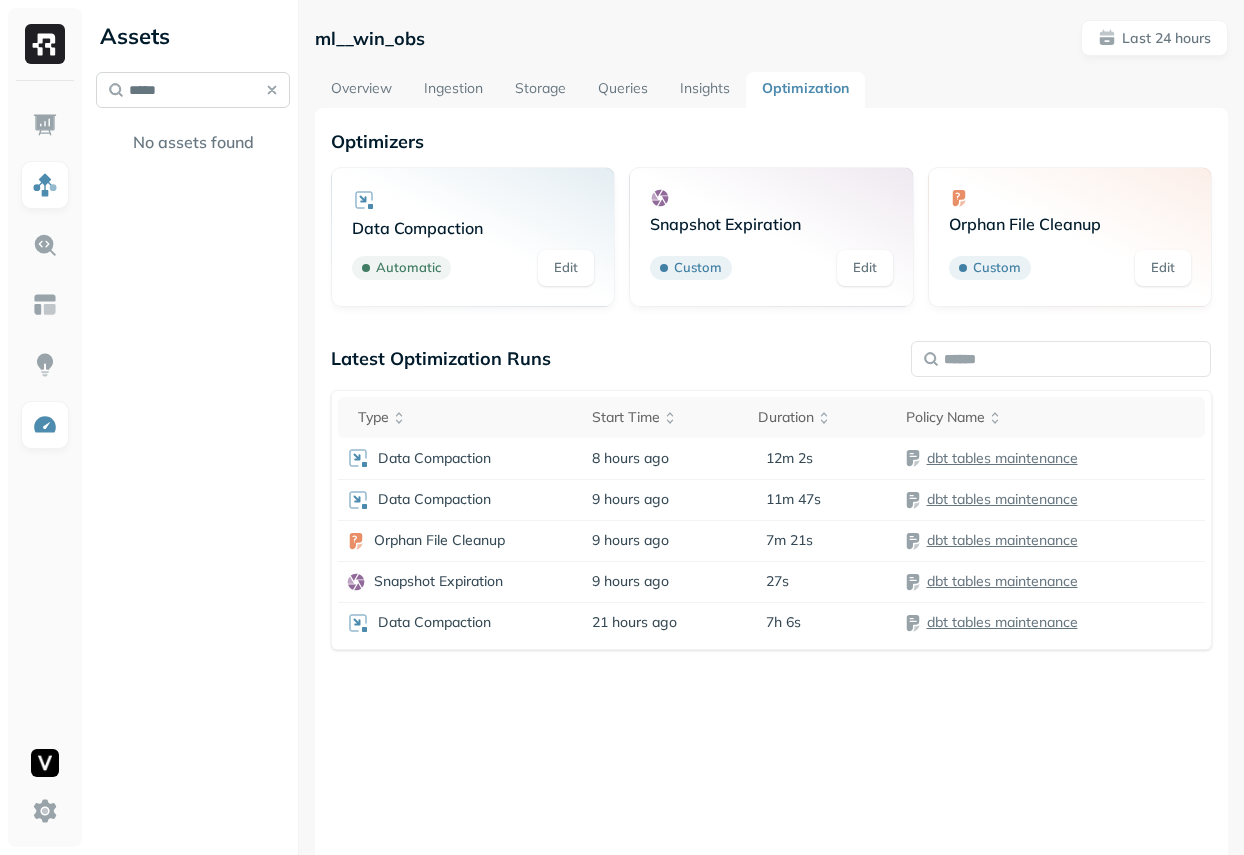 type on "******" 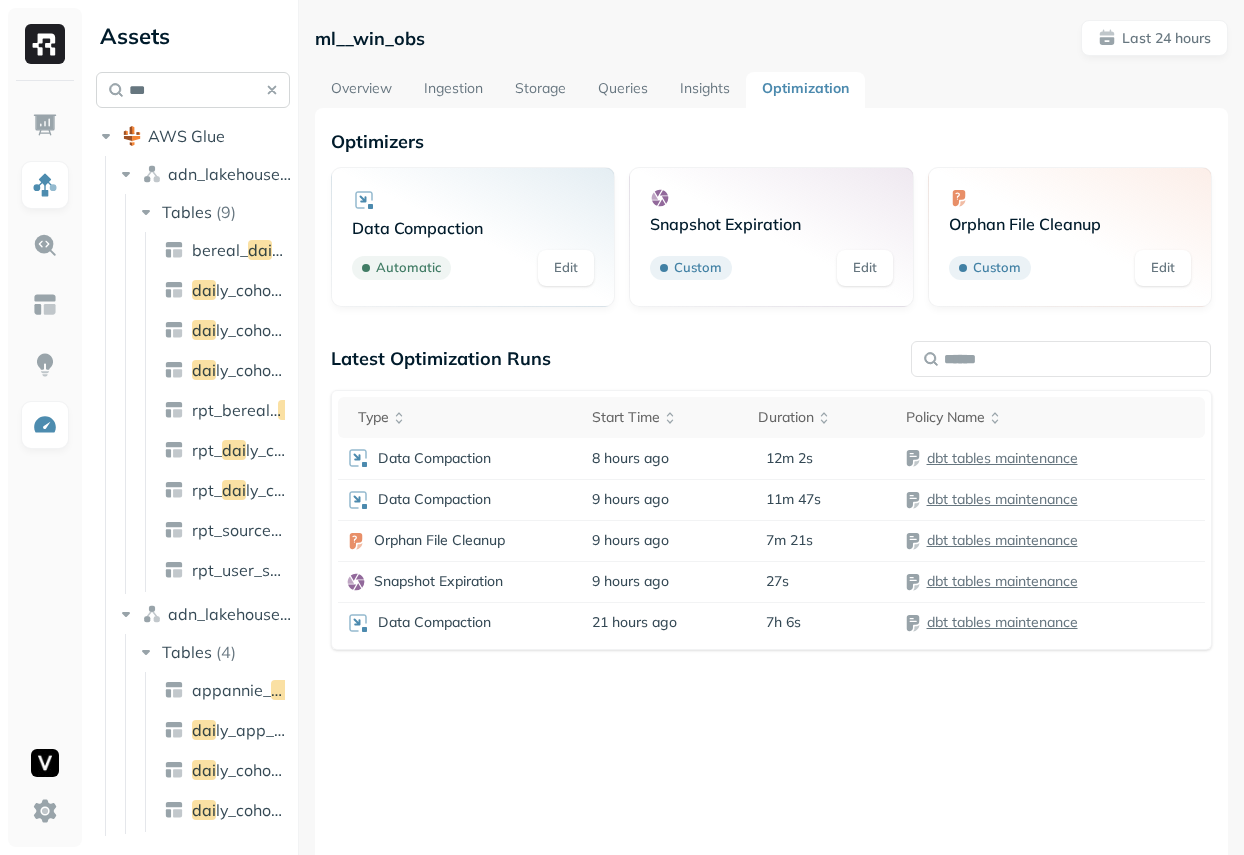 scroll, scrollTop: 0, scrollLeft: 0, axis: both 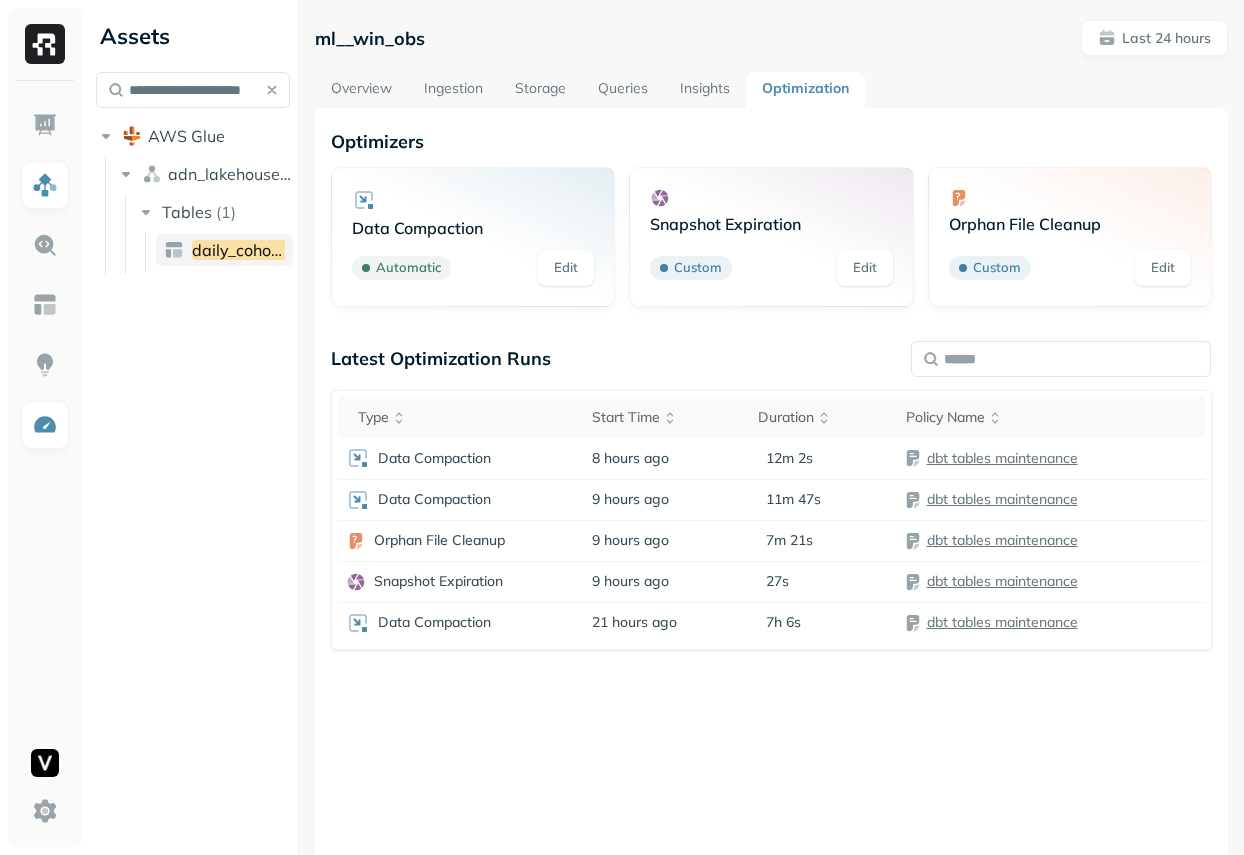 type on "**********" 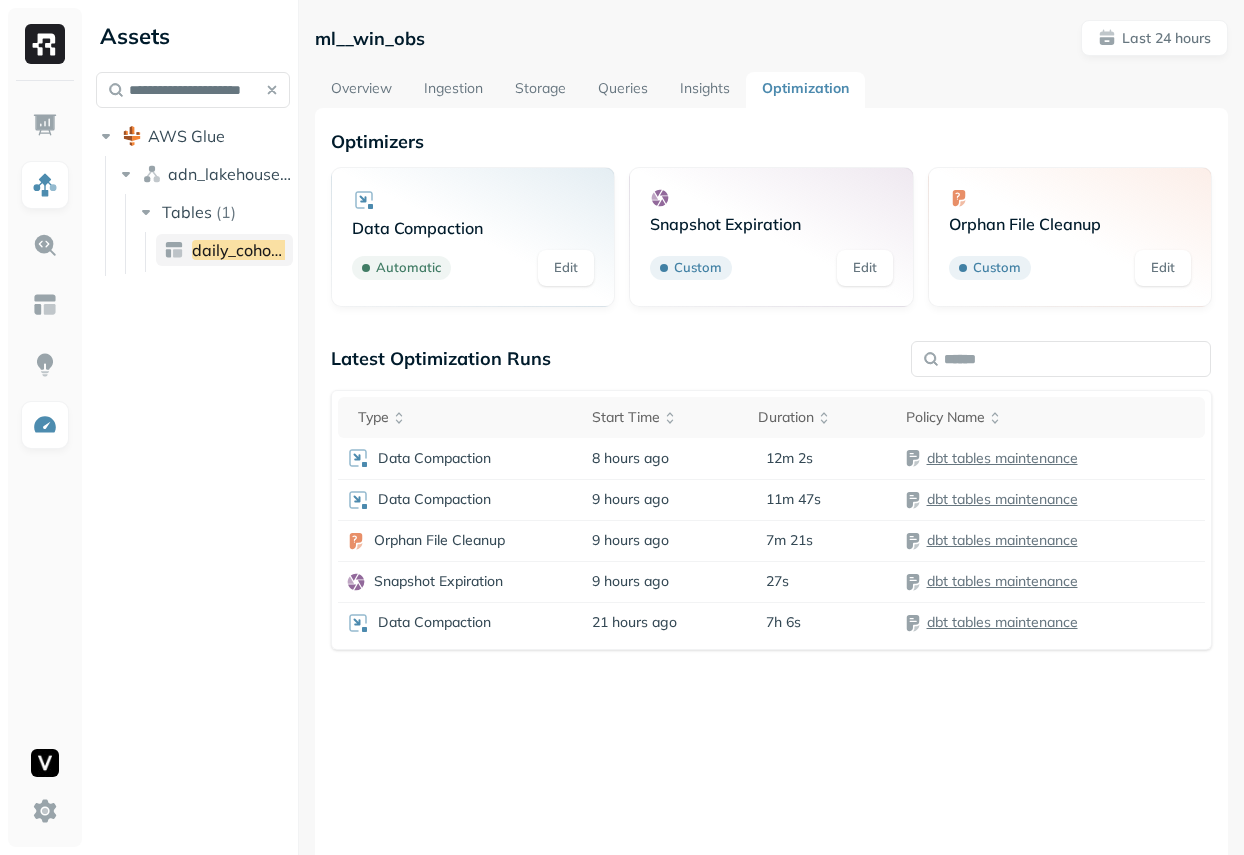 click on "daily_cohorted_metrics" at bounding box center [278, 250] 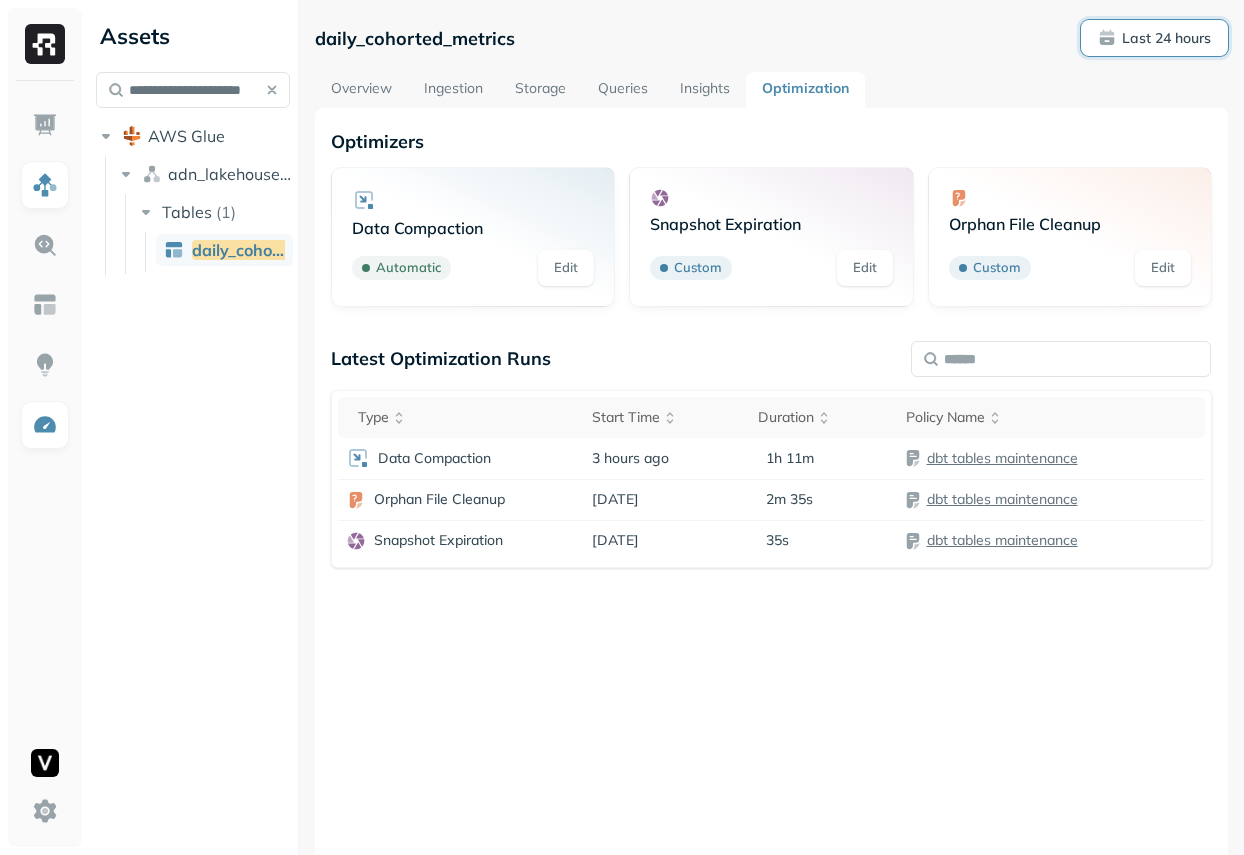 click on "Last 24 hours" at bounding box center (1154, 38) 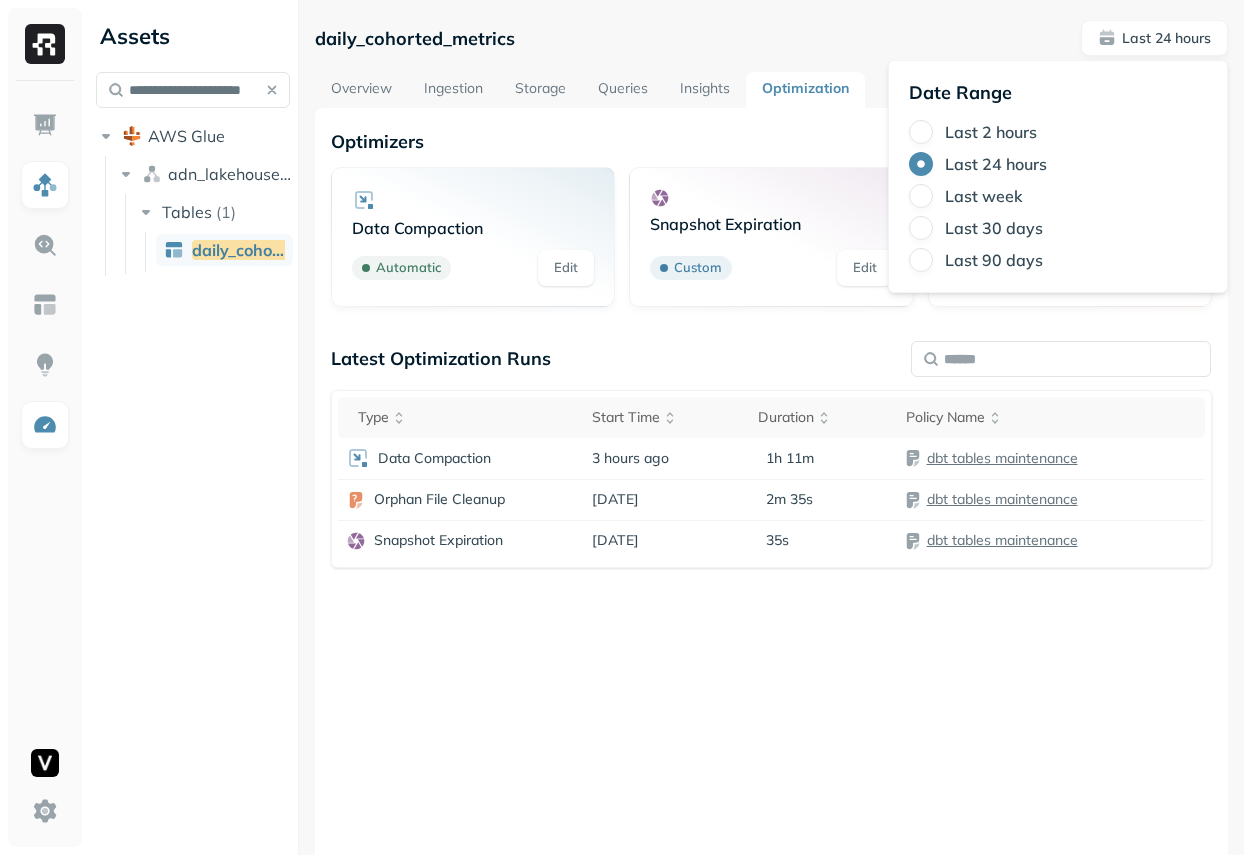 click on "Last week" at bounding box center (984, 196) 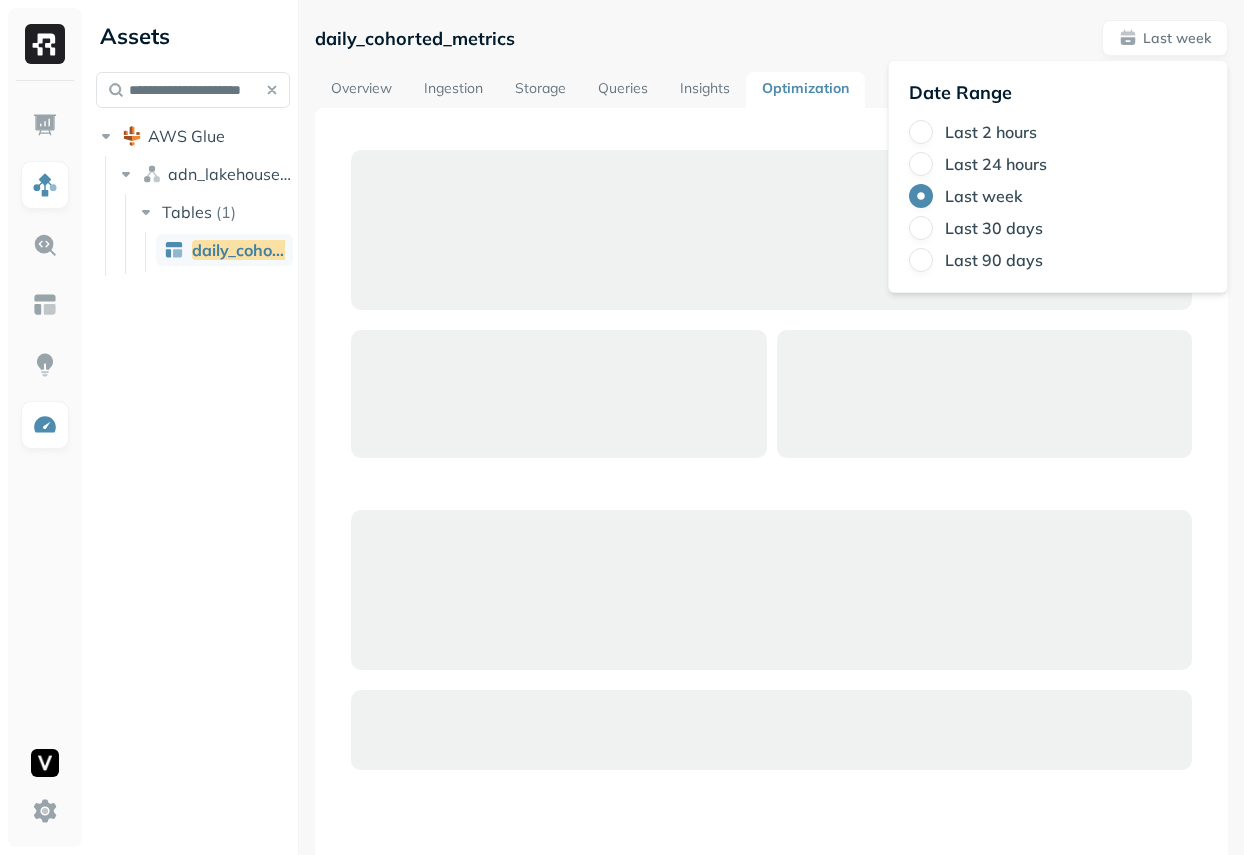 click on "daily_cohorted_metrics Last week" at bounding box center [771, 38] 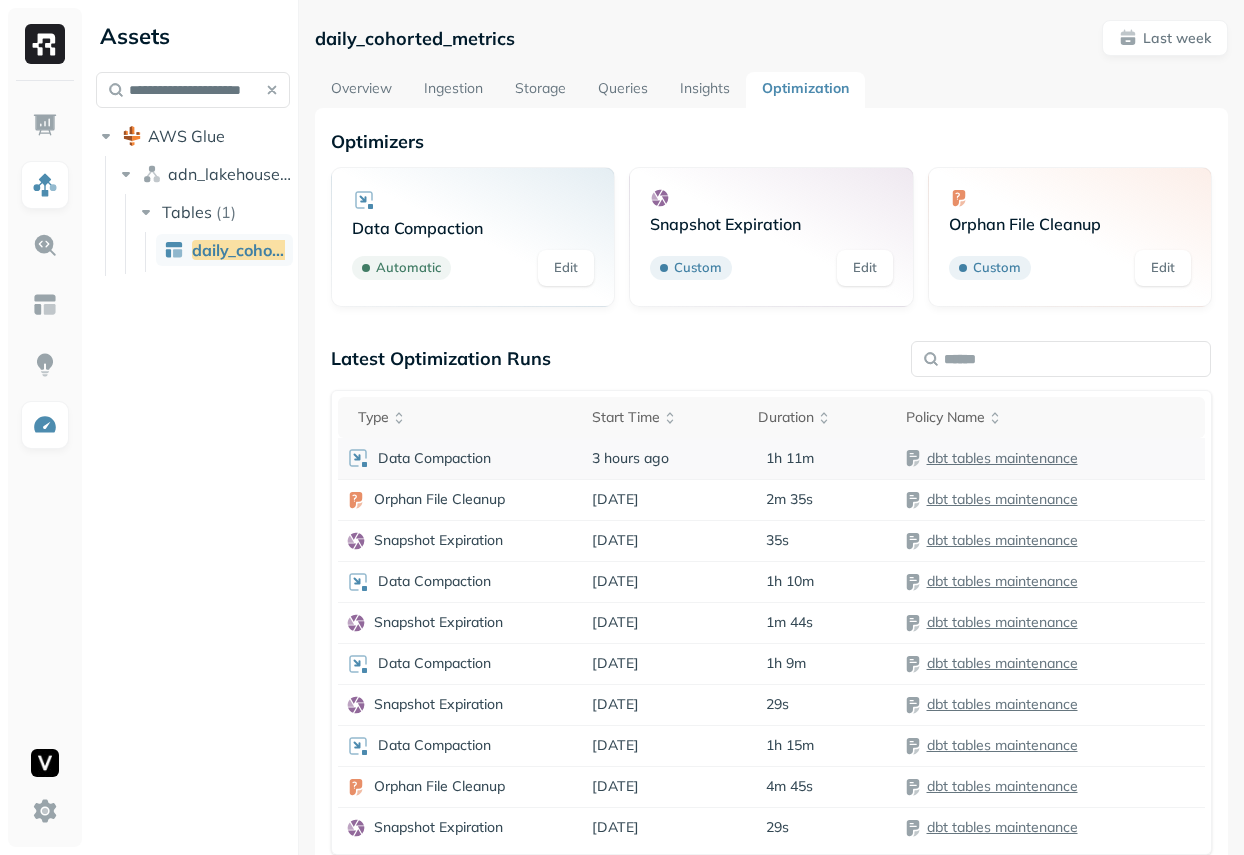 click on "3 hours ago" at bounding box center [667, 458] 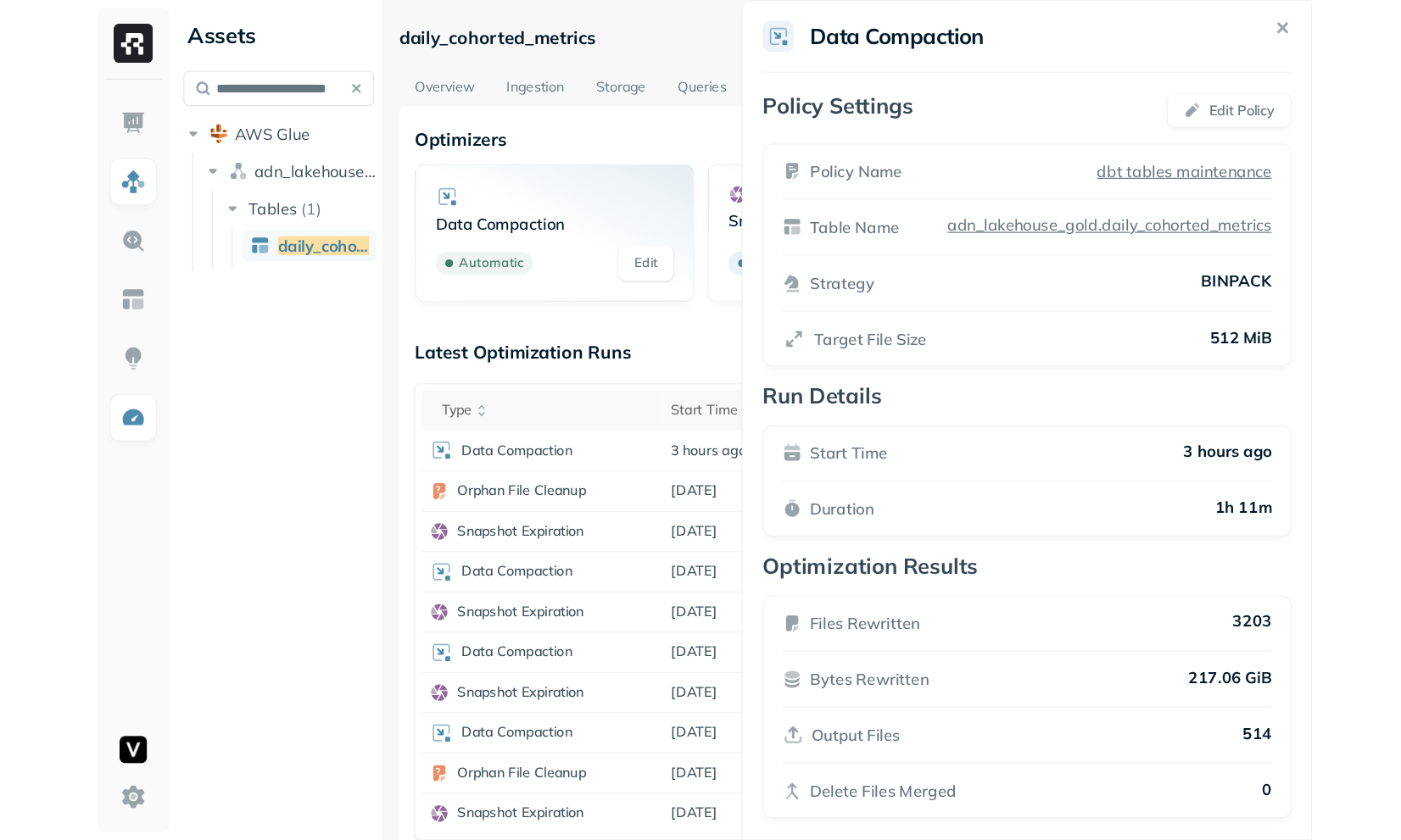 scroll, scrollTop: 13, scrollLeft: 0, axis: vertical 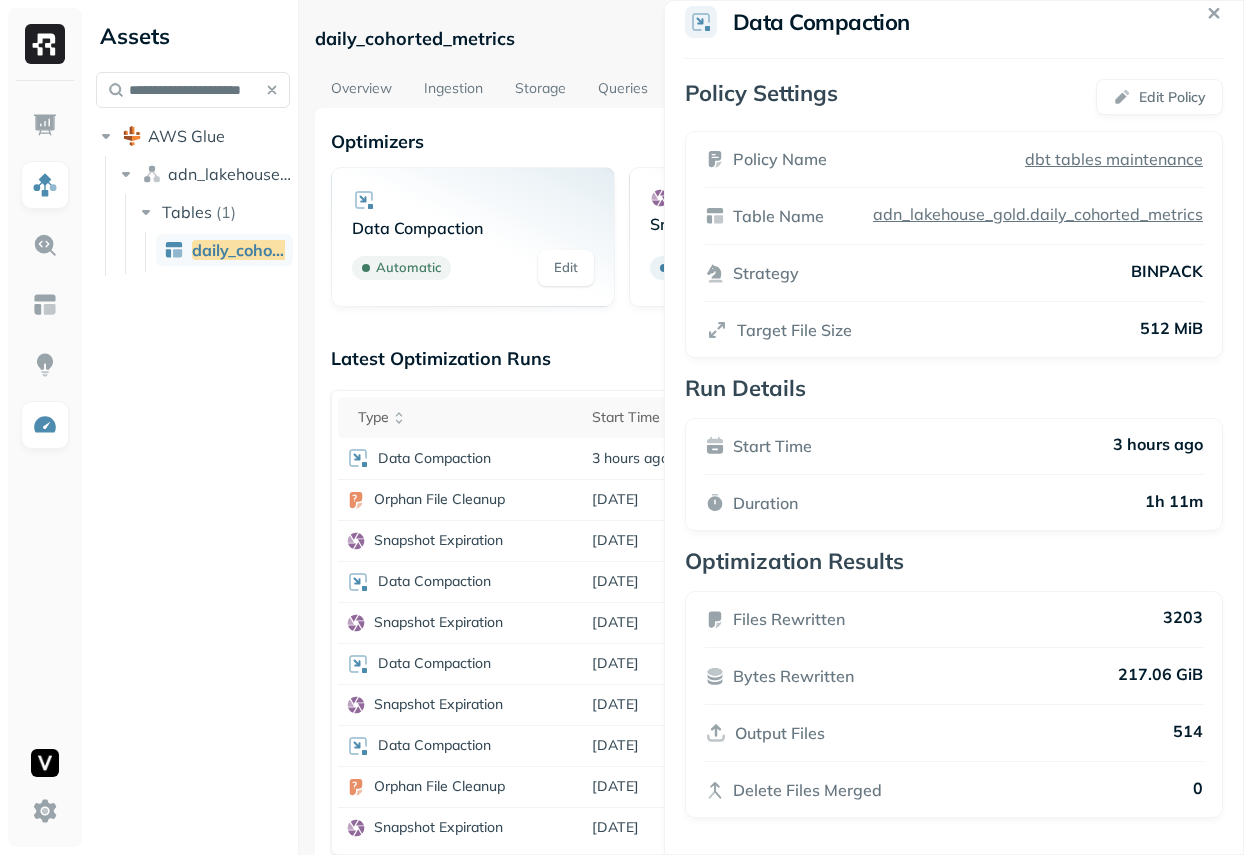 click on "**********" at bounding box center [622, 427] 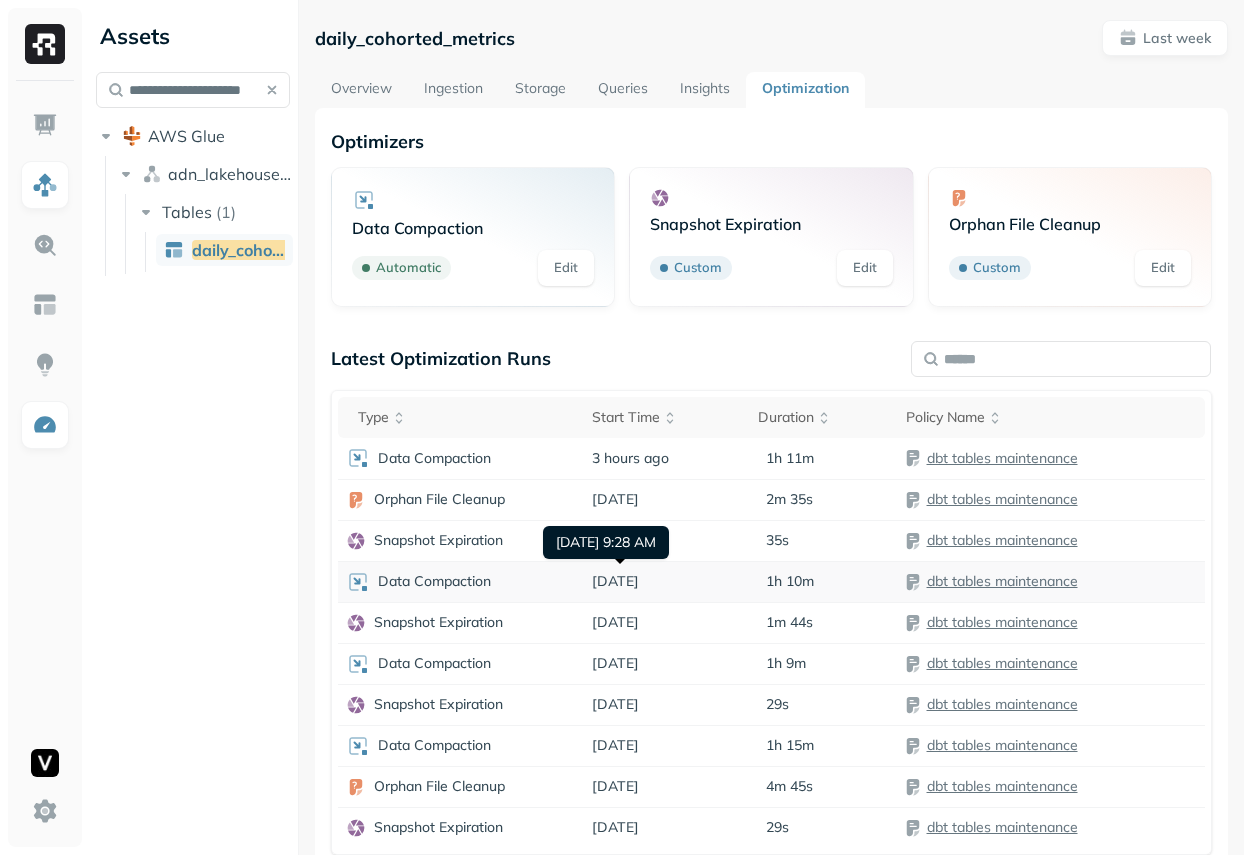 click on "[DATE]" at bounding box center [667, 581] 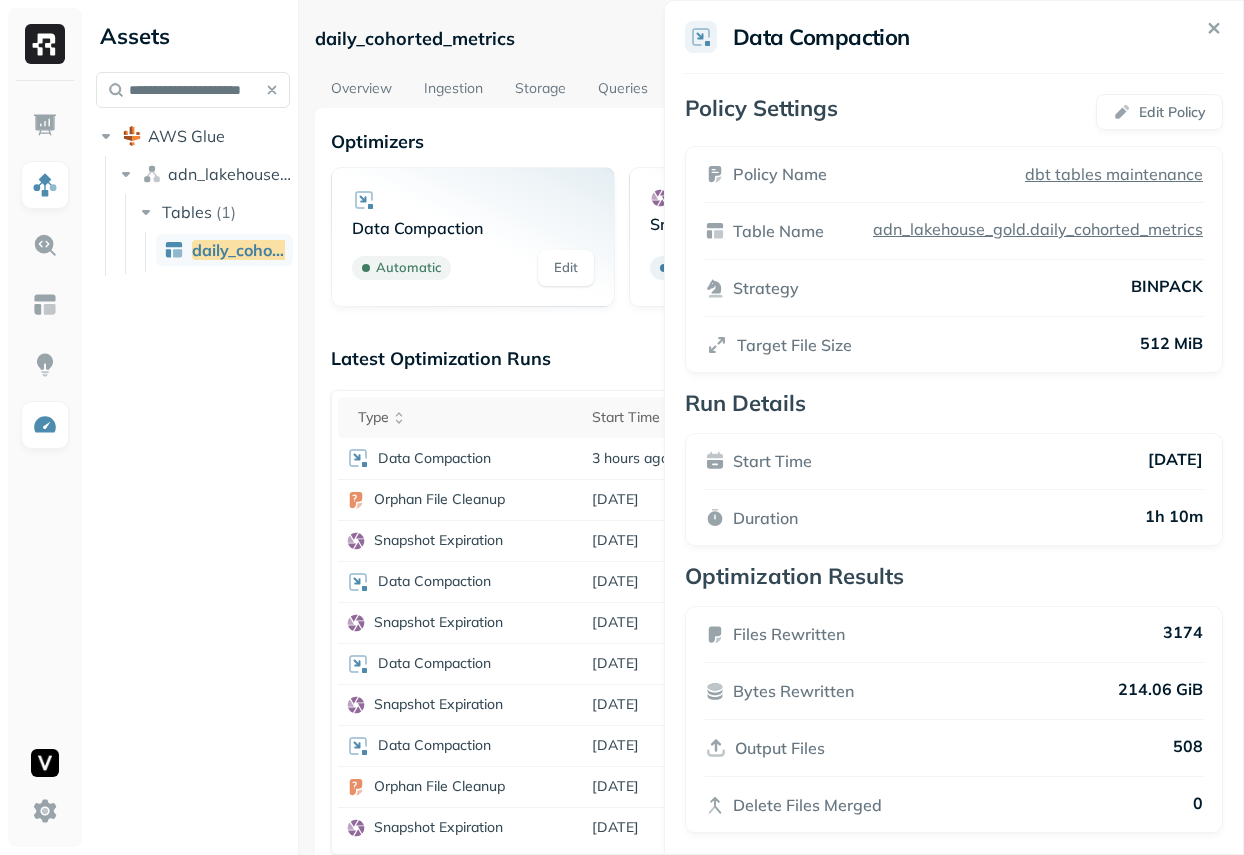 click on "**********" at bounding box center [622, 427] 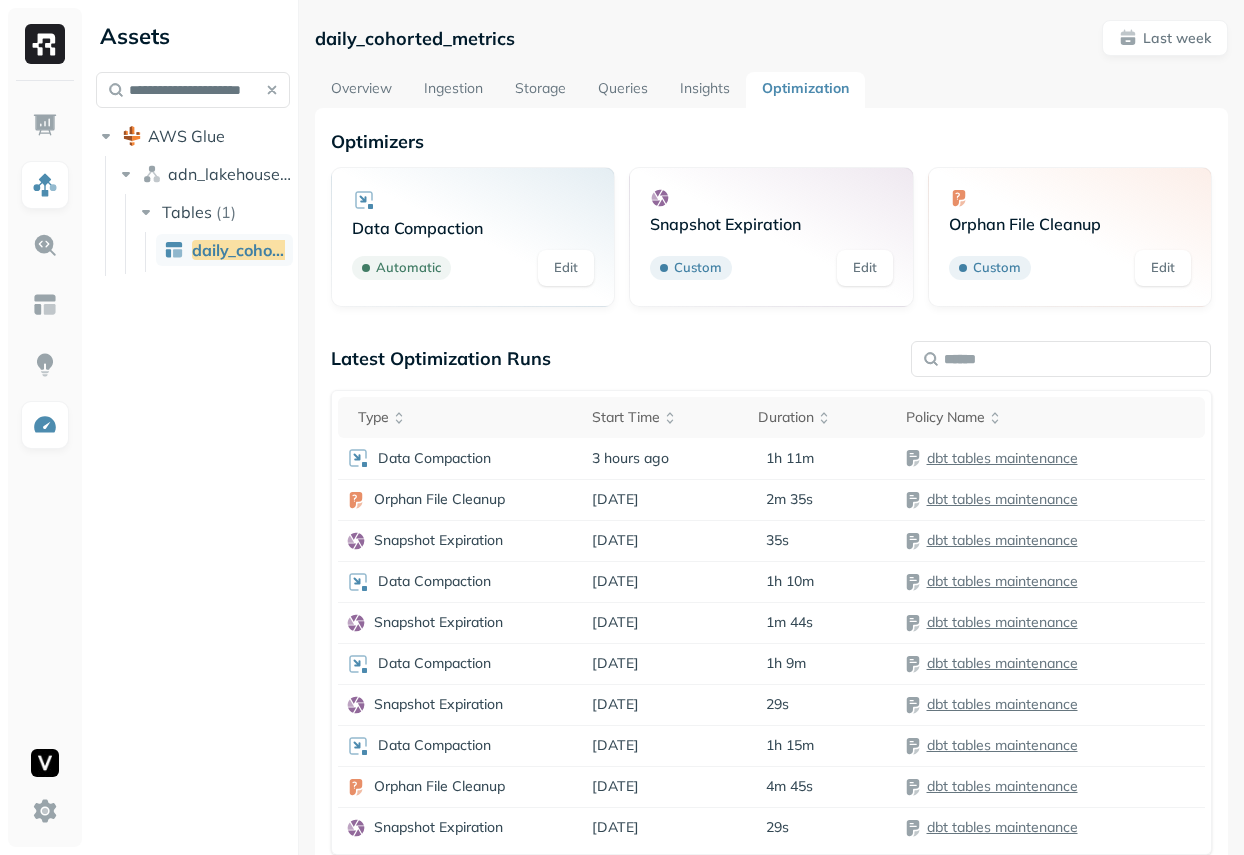 click on "daily_cohorted_metrics" at bounding box center [415, 38] 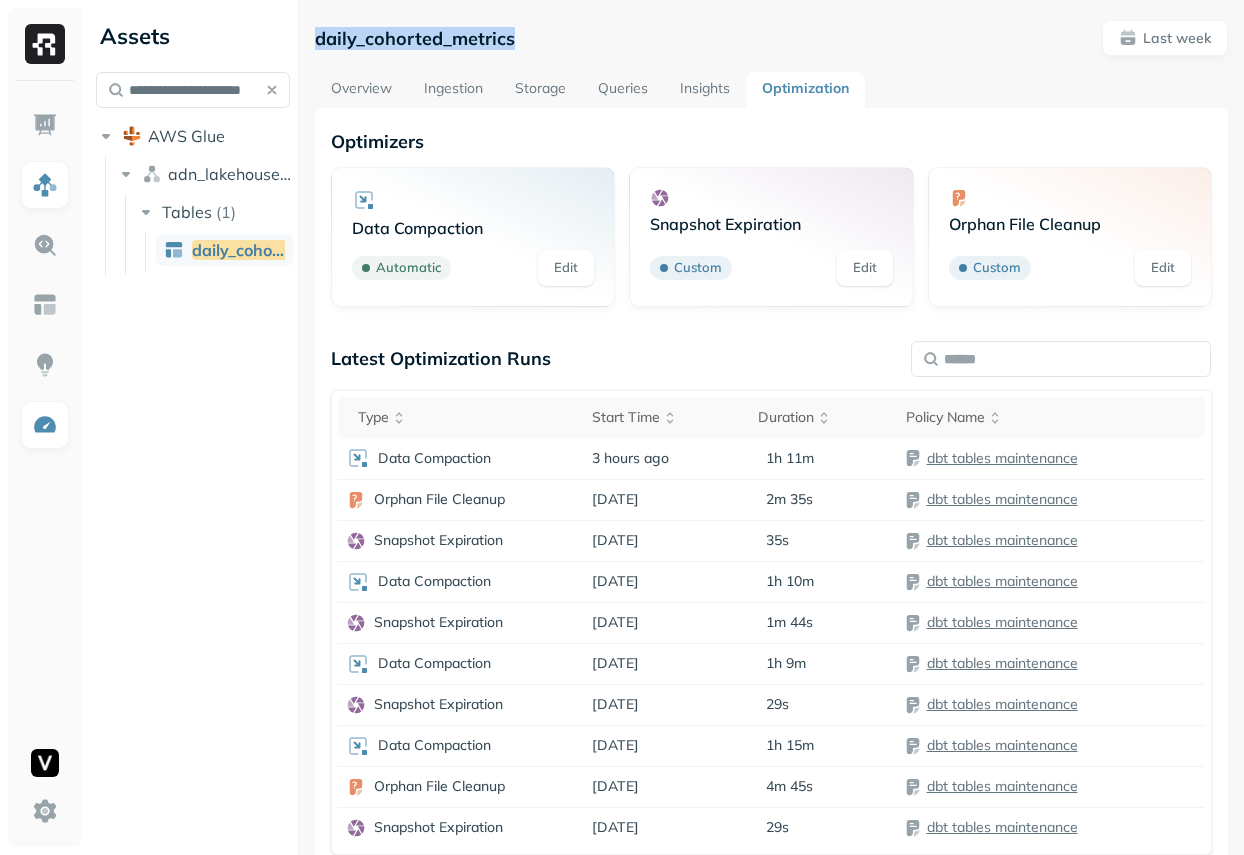 click on "daily_cohorted_metrics" at bounding box center [415, 38] 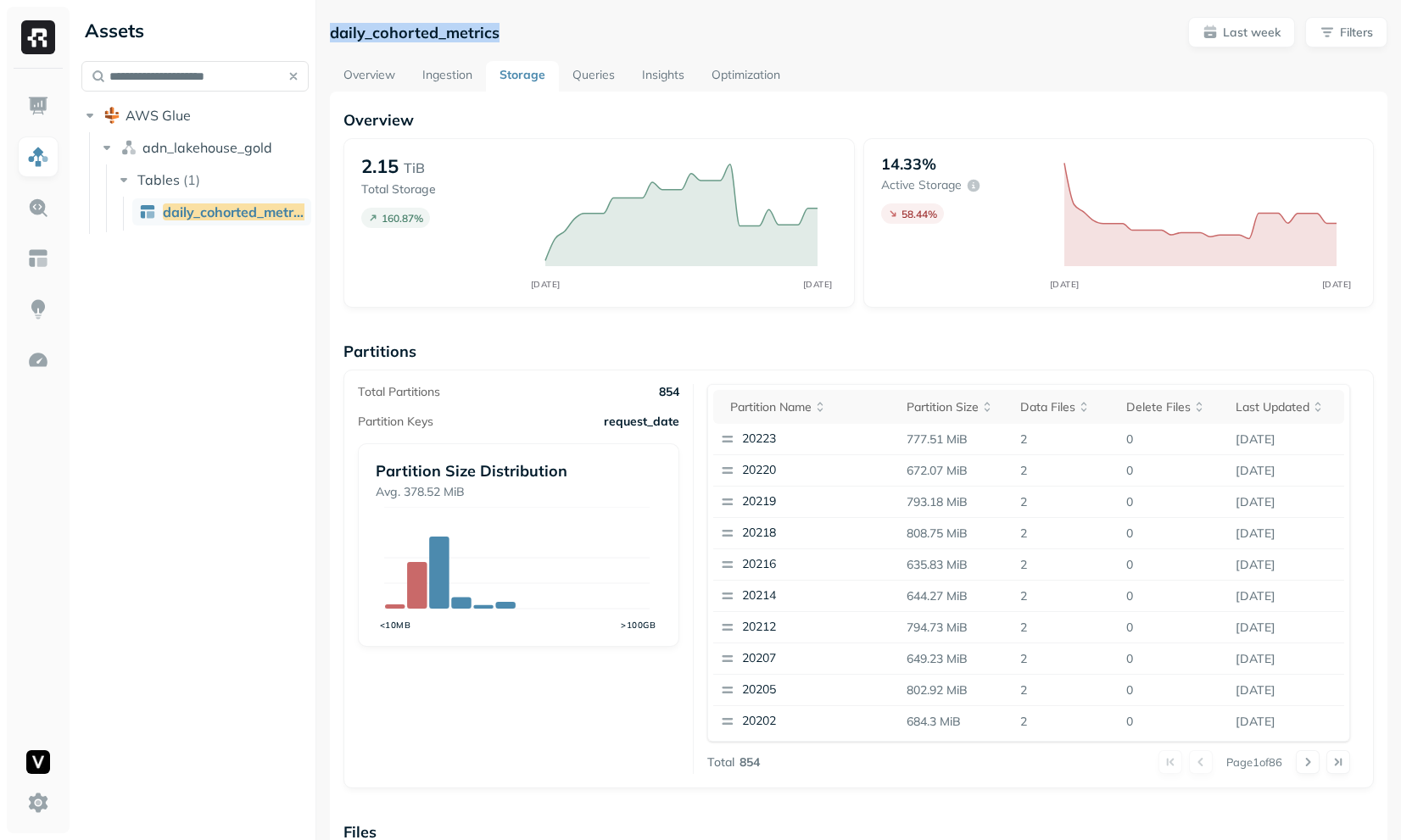 click on "Ingestion" at bounding box center [447, 76] 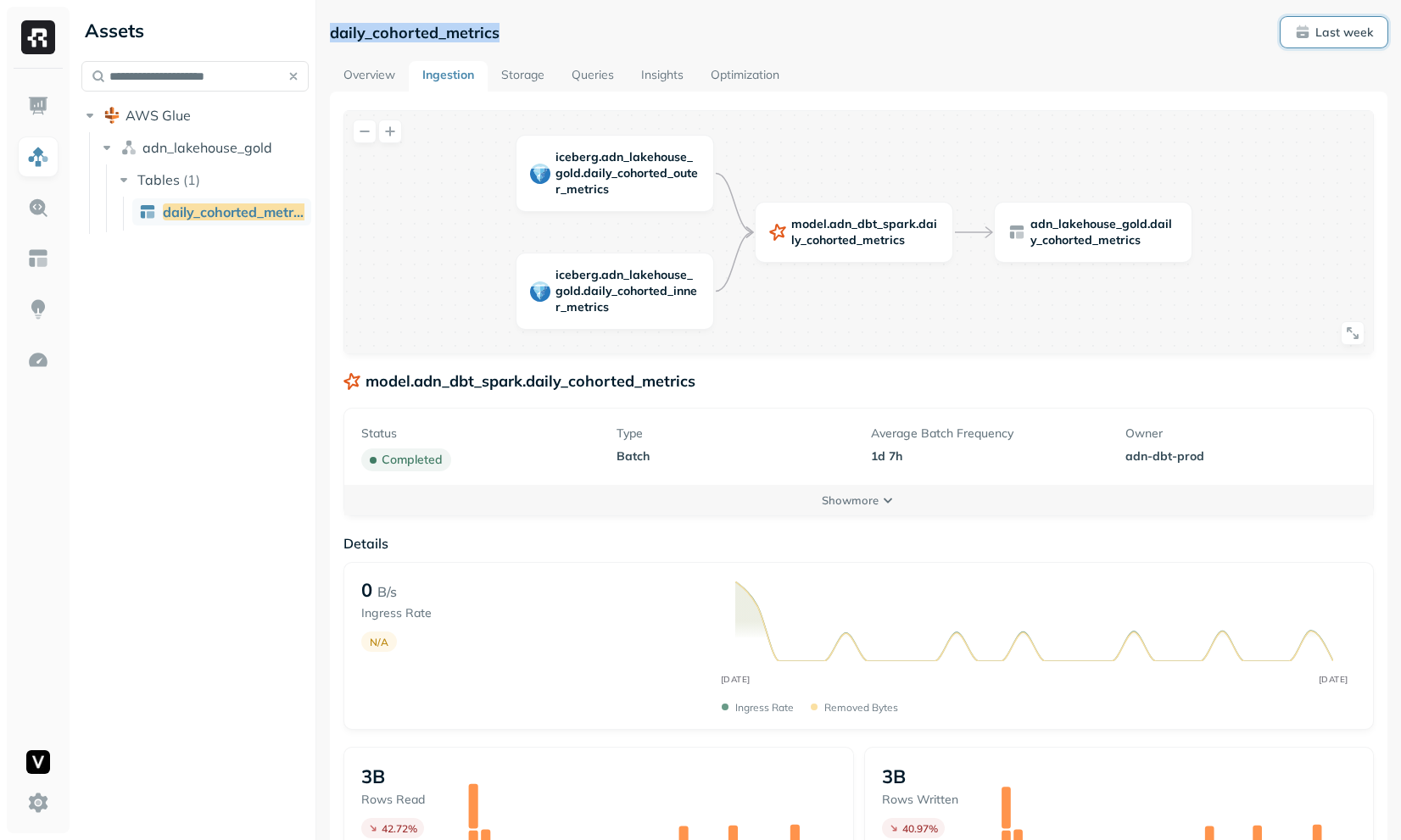 click on "Last week" at bounding box center [1344, 32] 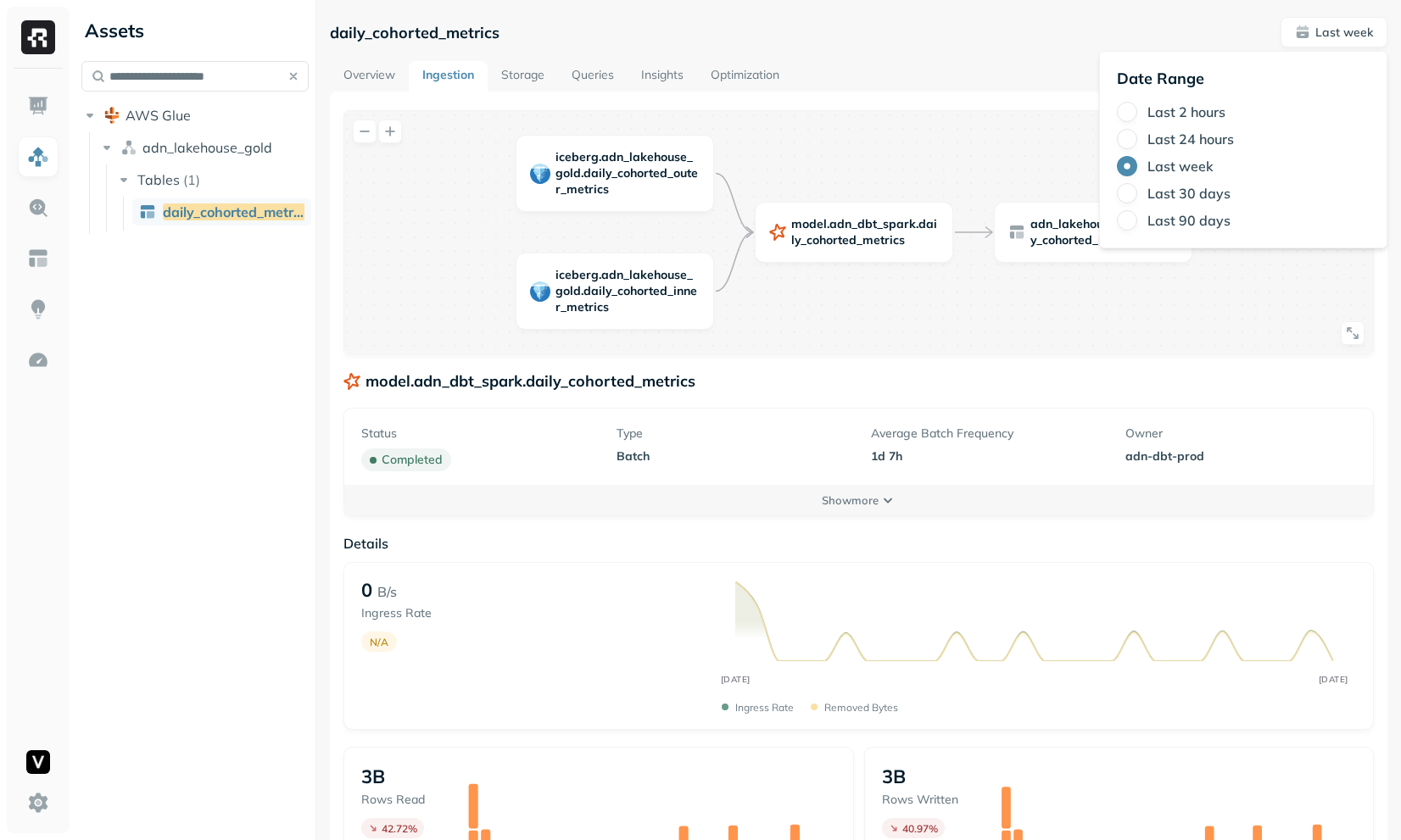 click on "Last 30 days" at bounding box center (1189, 193) 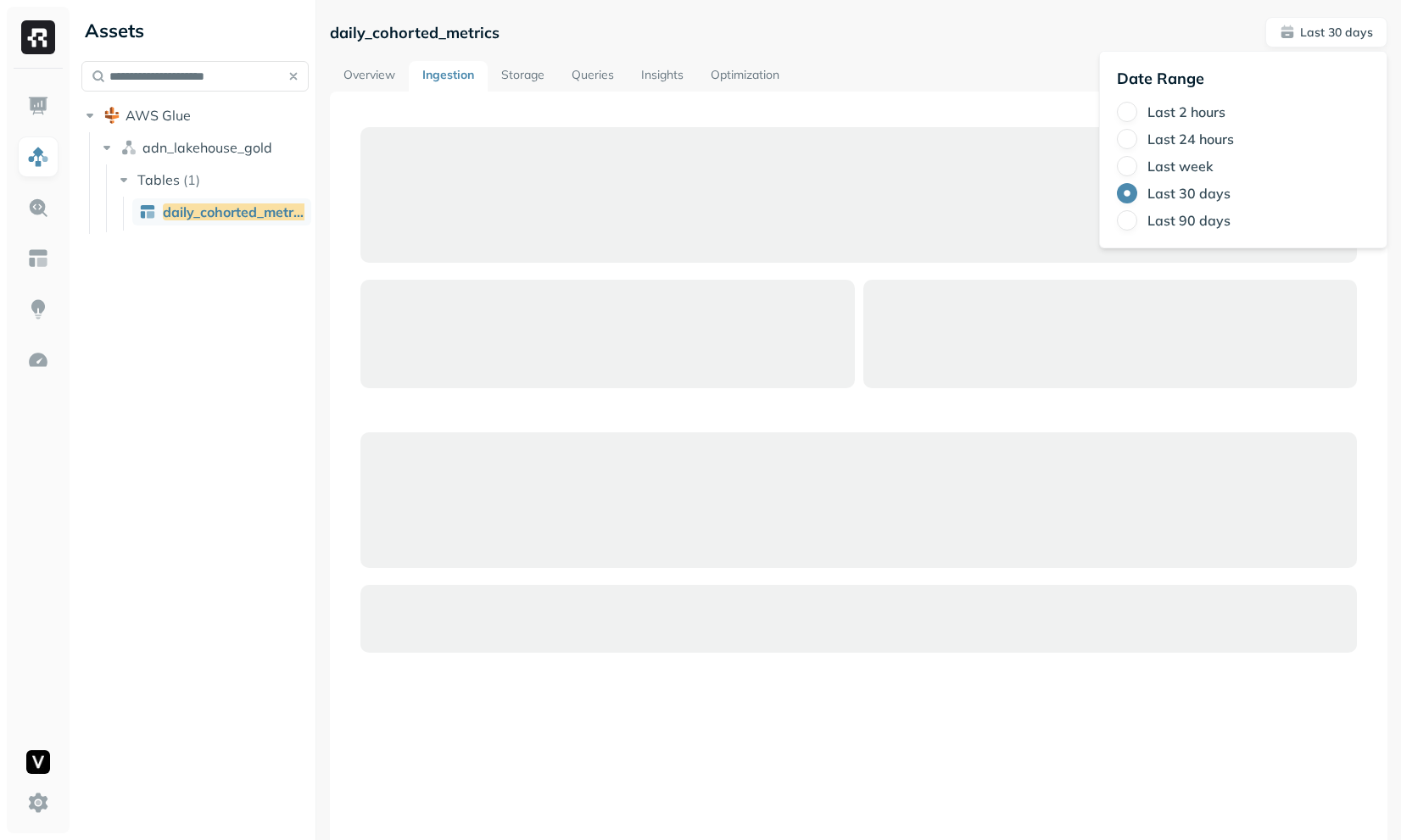 click on "daily_cohorted_metrics Last 30 days" at bounding box center [858, 32] 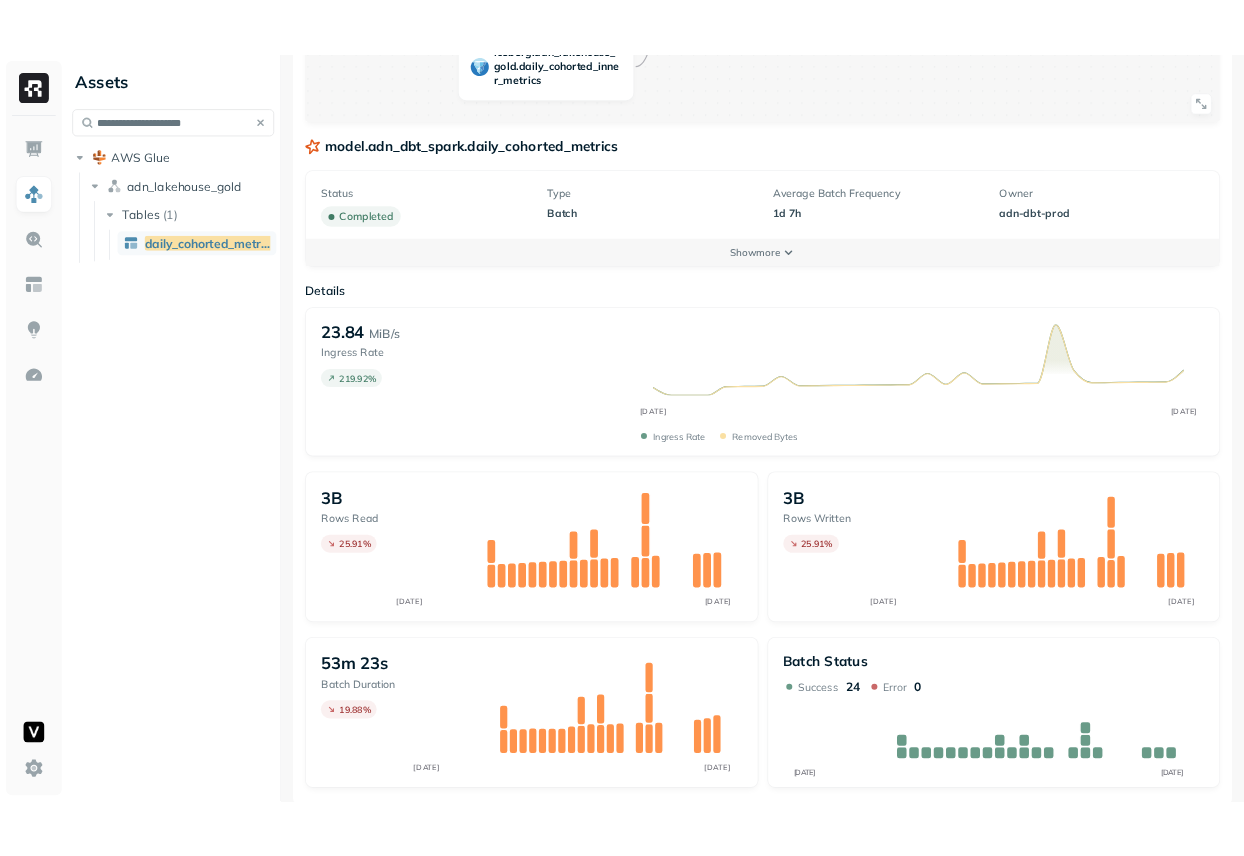 scroll, scrollTop: 332, scrollLeft: 0, axis: vertical 